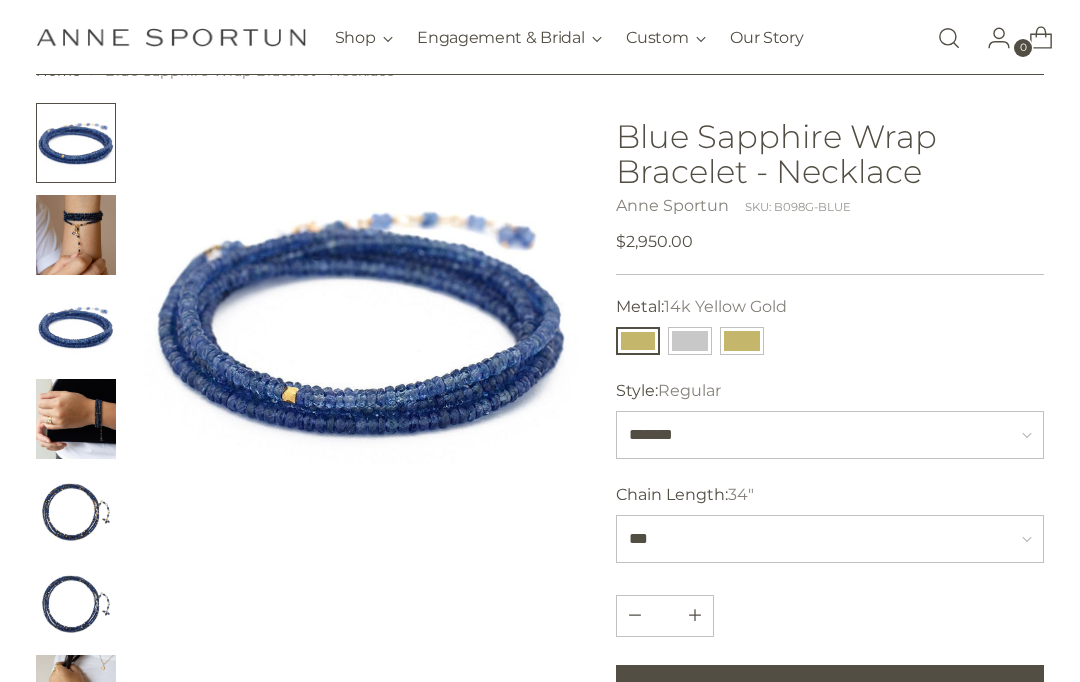 scroll, scrollTop: 0, scrollLeft: 0, axis: both 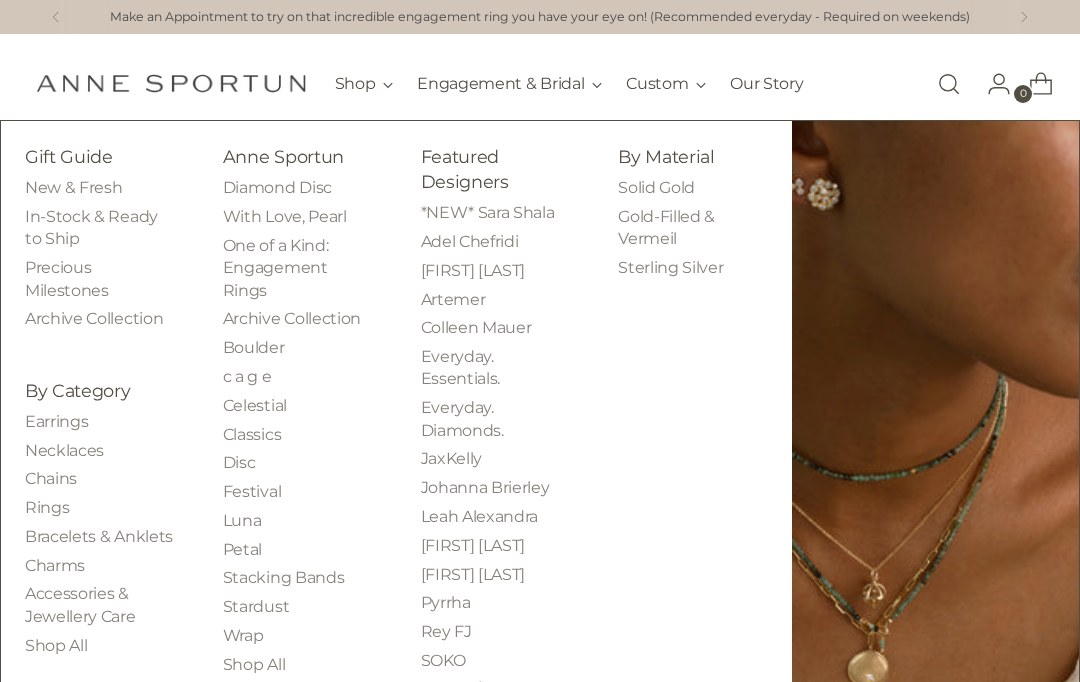click on "Anne Sportun" at bounding box center (283, 156) 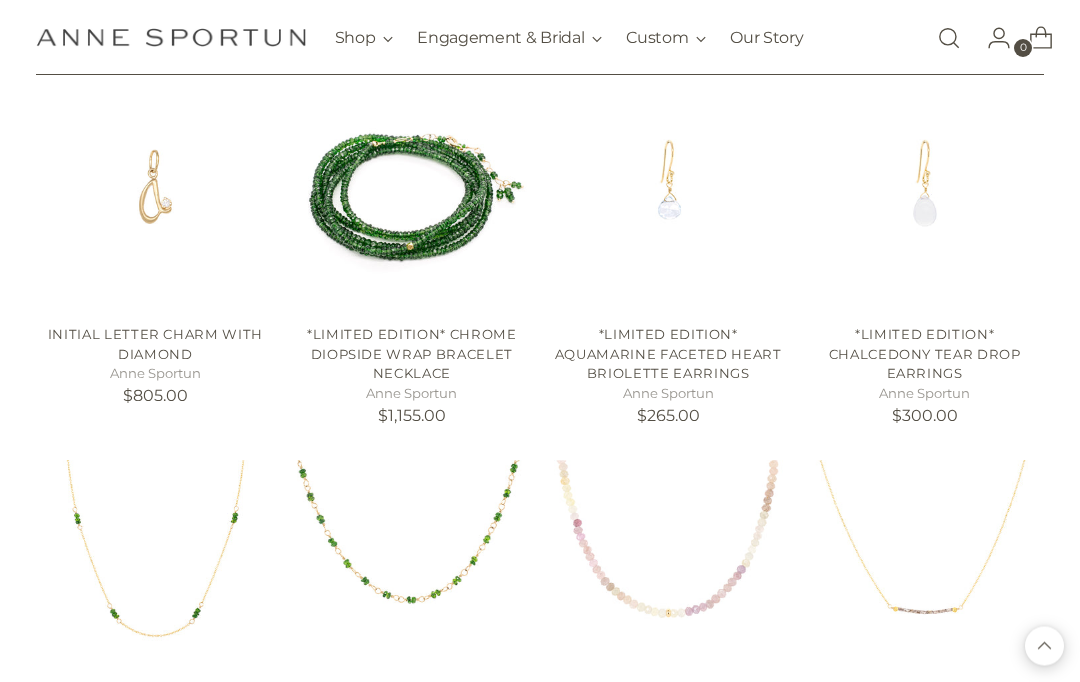 scroll, scrollTop: 1543, scrollLeft: 0, axis: vertical 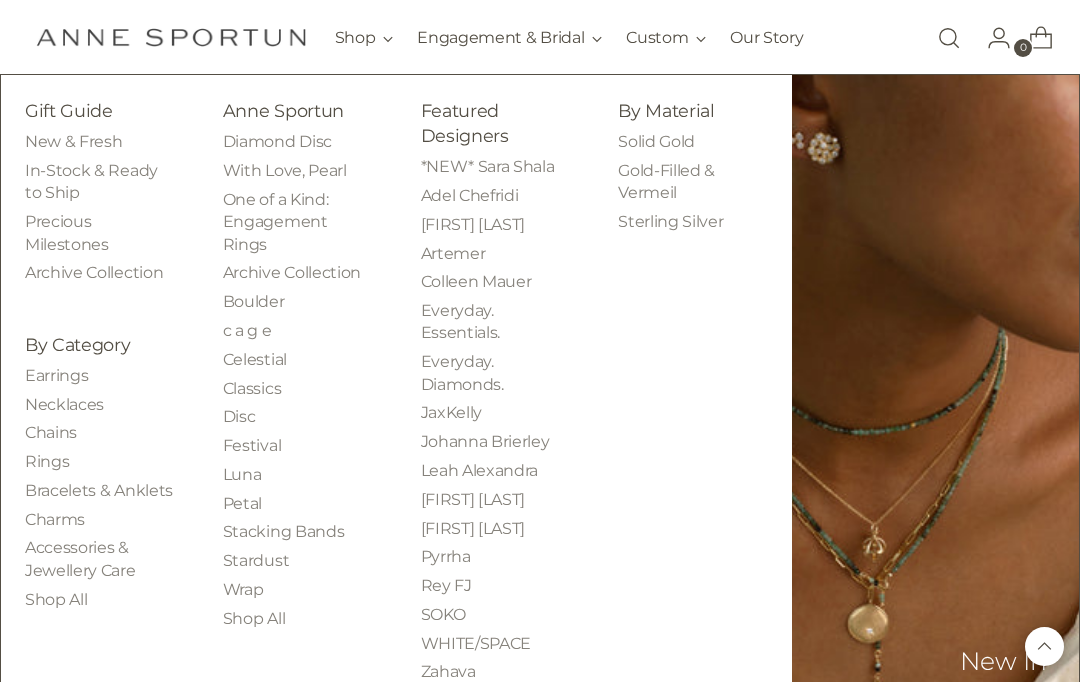 click on "Earrings" at bounding box center (56, 375) 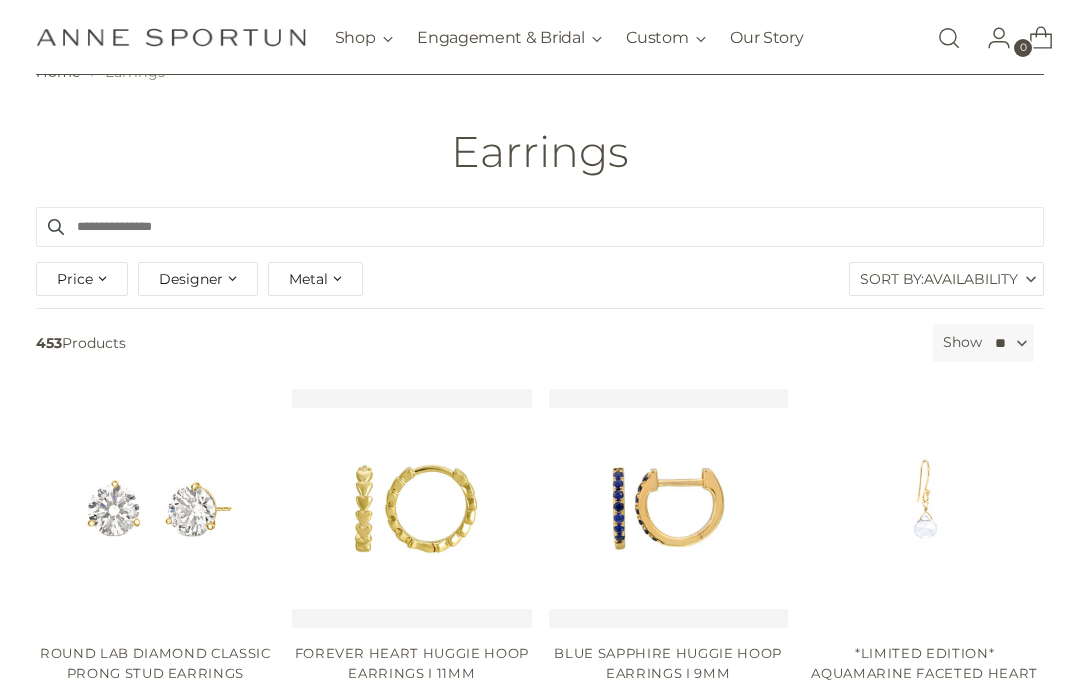 scroll, scrollTop: 91, scrollLeft: 0, axis: vertical 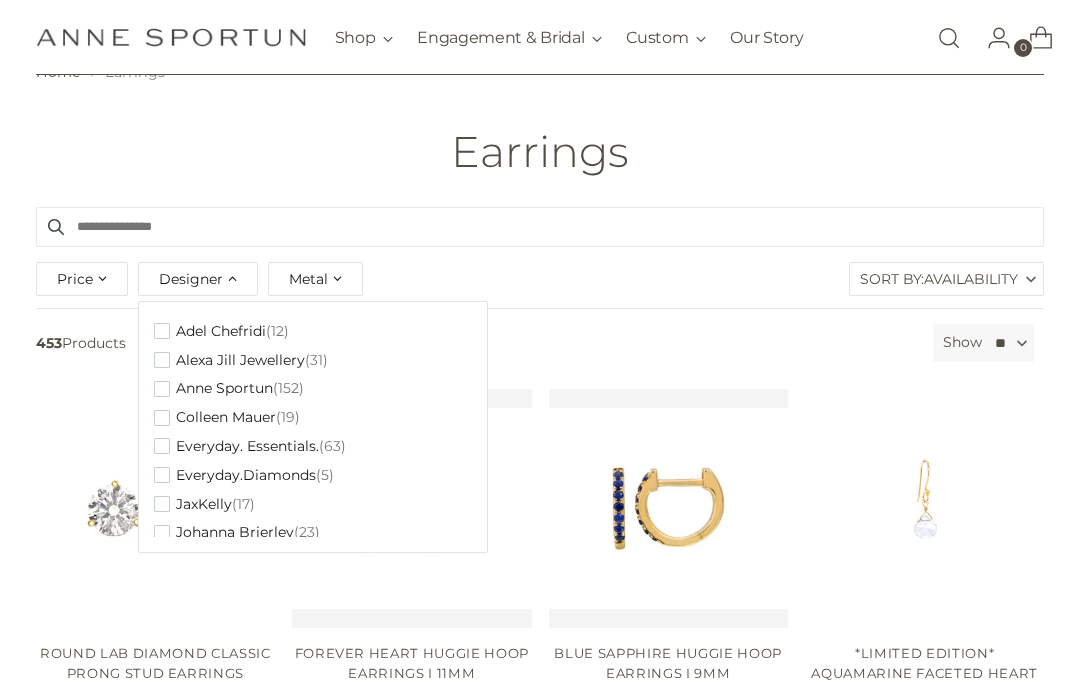 click at bounding box center [162, 389] 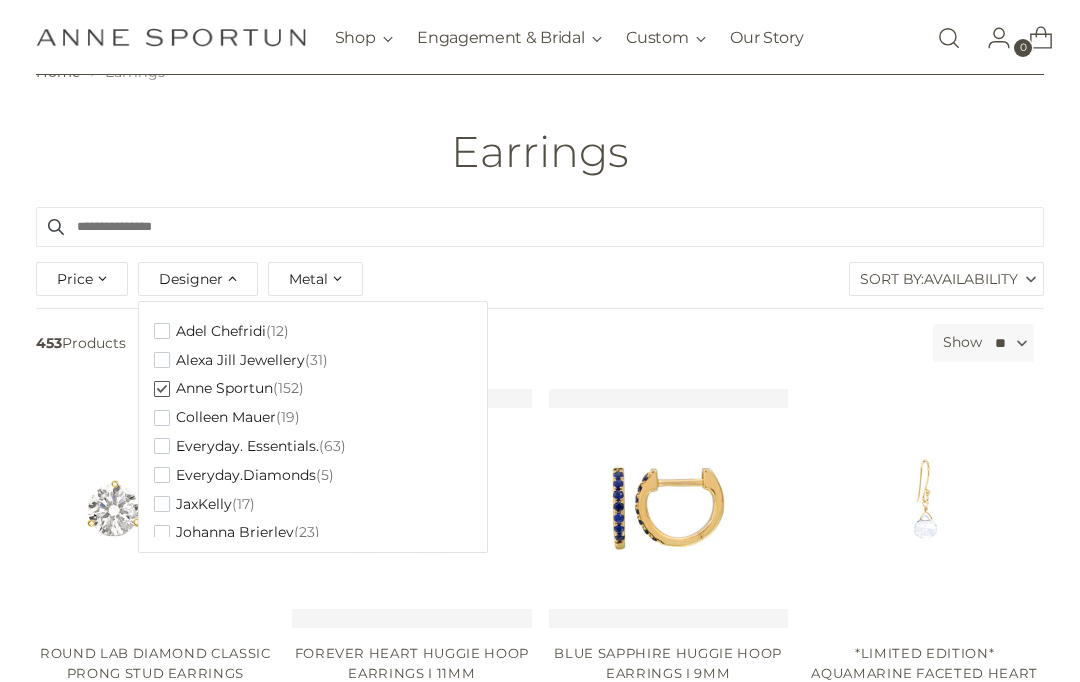 scroll, scrollTop: 176, scrollLeft: 0, axis: vertical 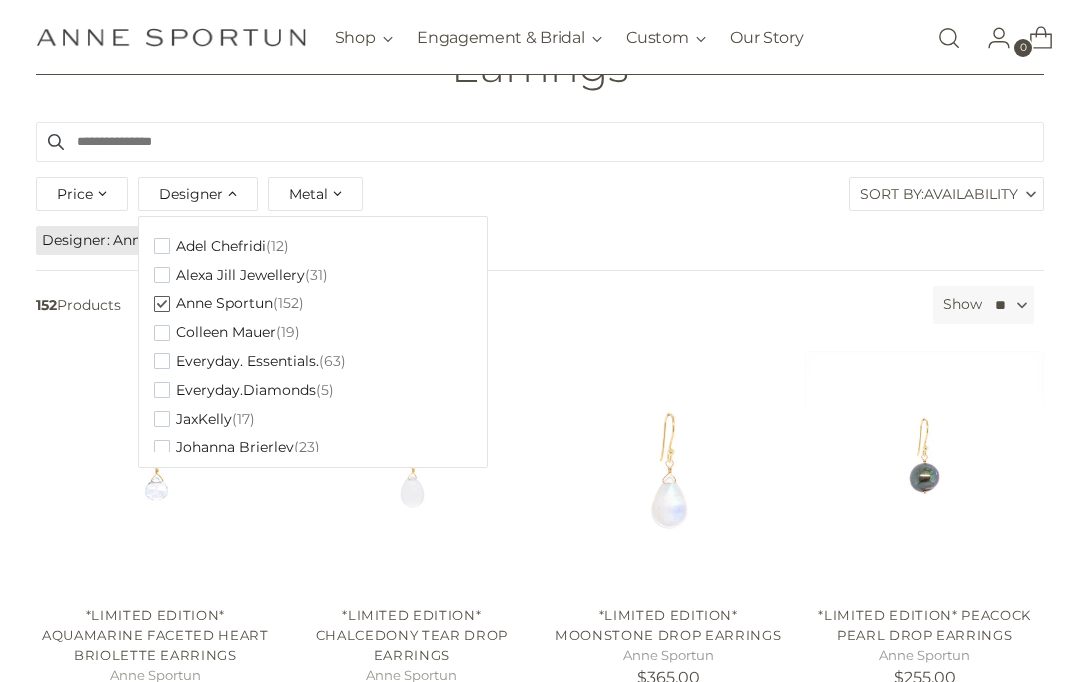 click on "Price
**
-
*****
Designer
[FIRST] [LAST]
(12)
[BRAND]
(31)
[BRAND]
(152)
[FIRST] [LAST]
(19)
Everyday. Essentials.
(63)
Everyday.Diamonds
(5)
[BRAND]
(17)
(23)" at bounding box center [540, 197] 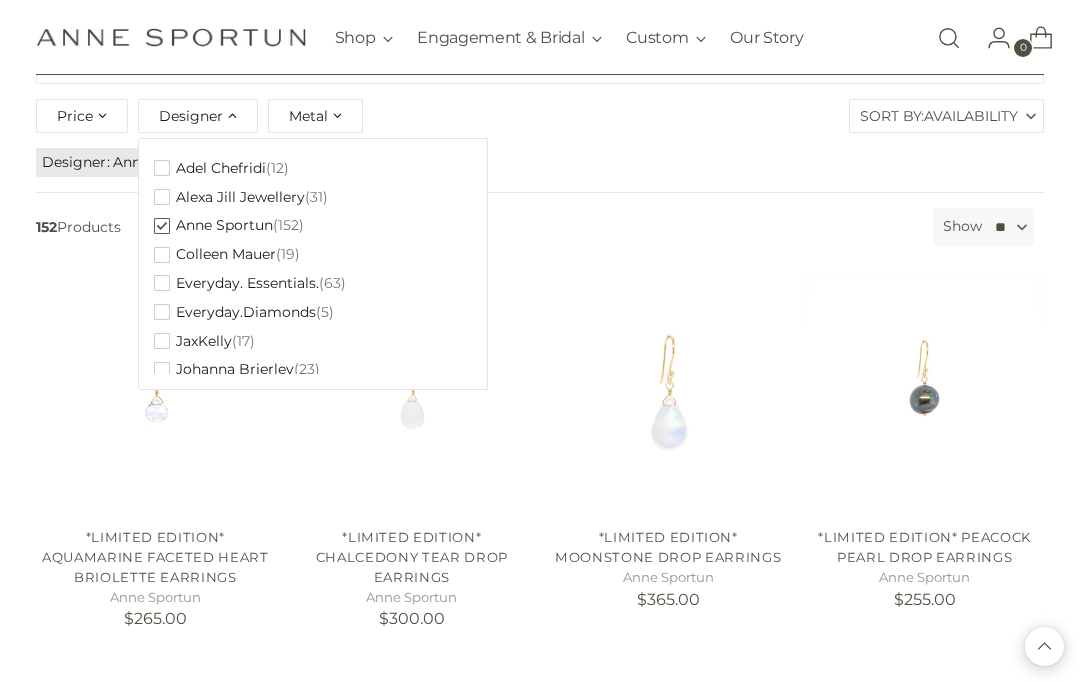 scroll, scrollTop: 252, scrollLeft: 0, axis: vertical 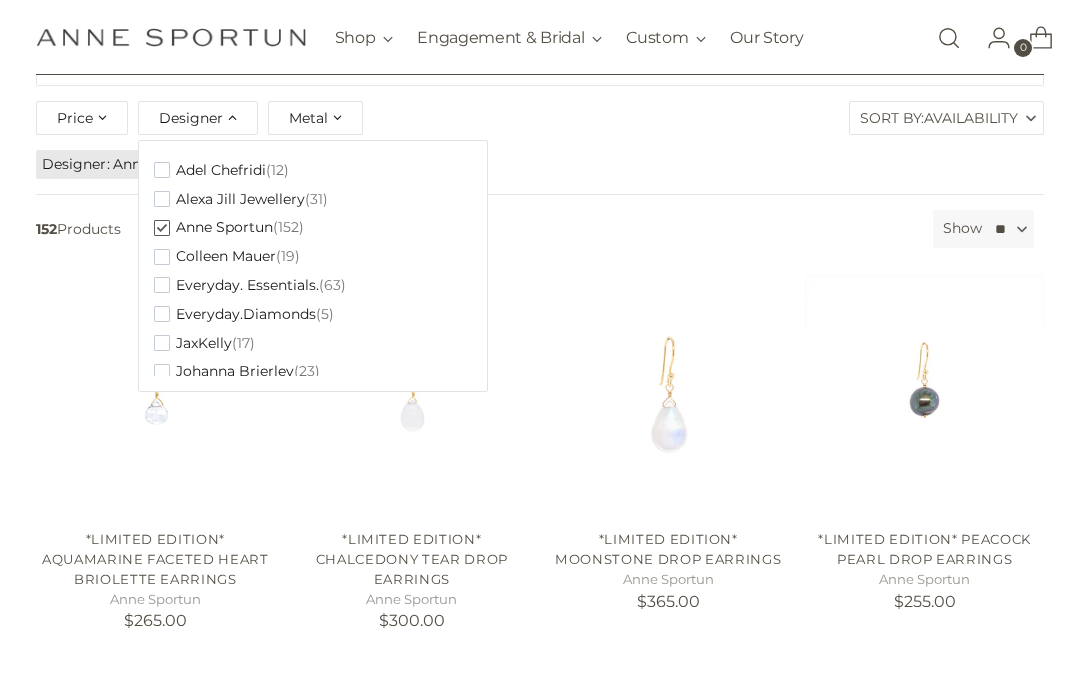 click at bounding box center (411, 394) 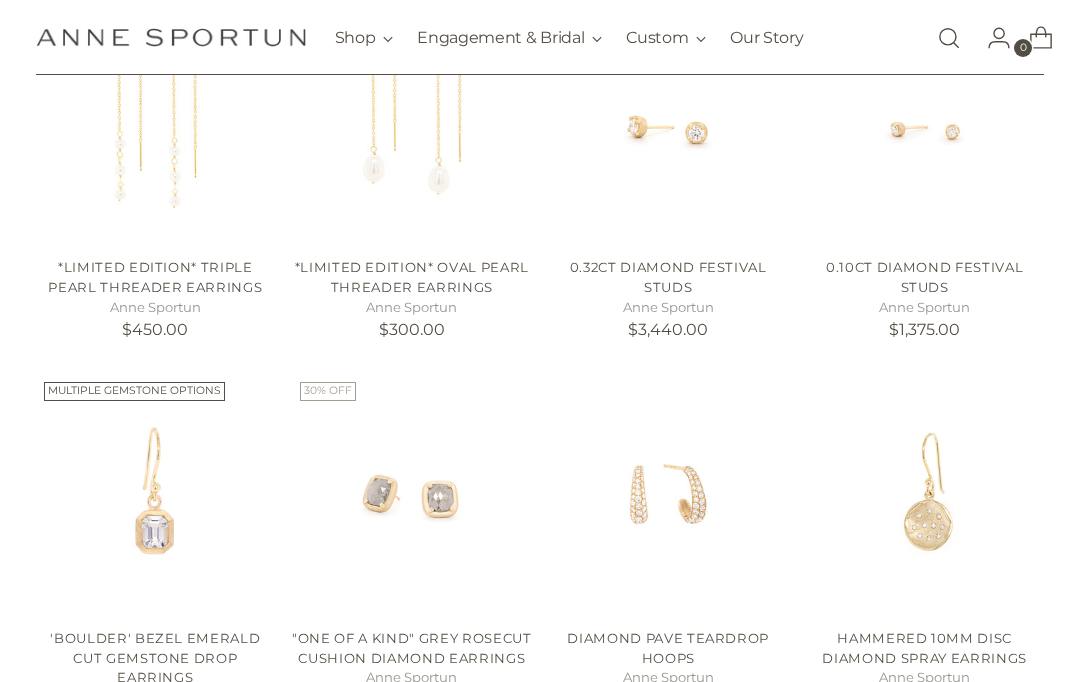 scroll, scrollTop: 1286, scrollLeft: 0, axis: vertical 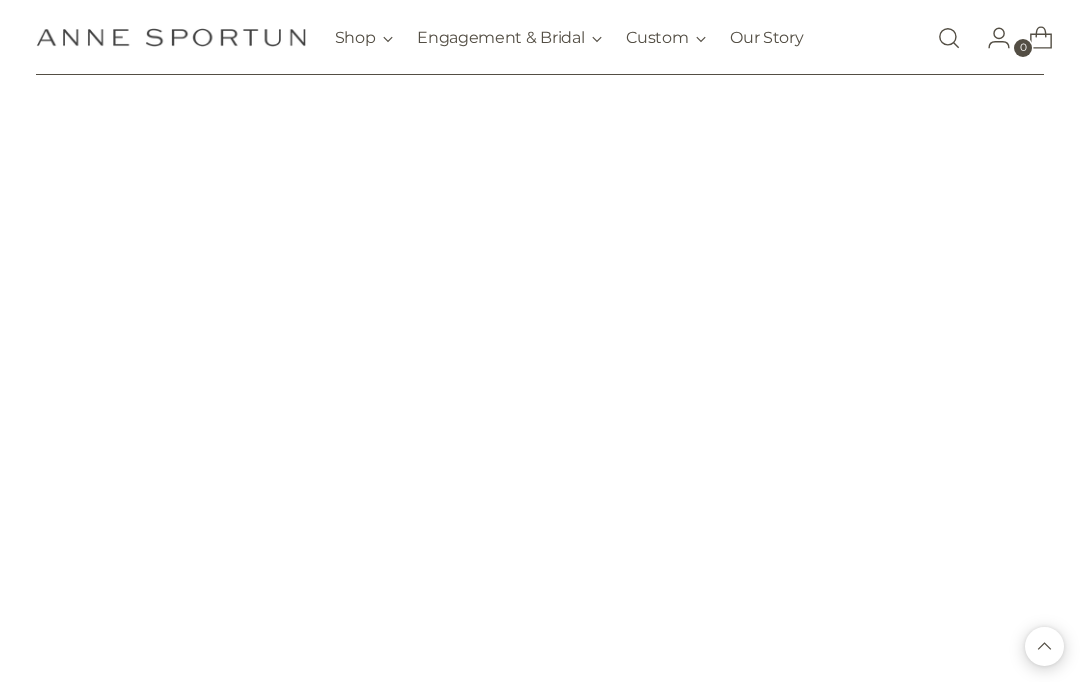 click on "Filter By
Price
**
-
*****
Designer
[FIRST] [LAST]
(12)
[BRAND]
(31)
[BRAND]
(152)
[FIRST] [LAST]
(19)" at bounding box center [540, 126] 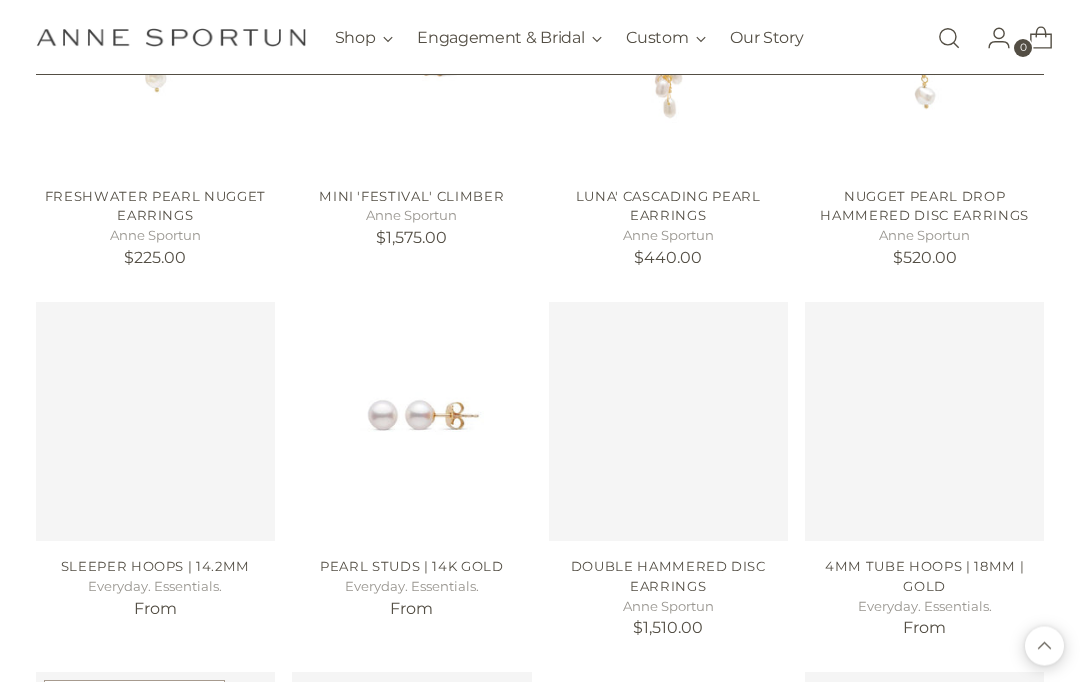 scroll, scrollTop: 297, scrollLeft: 0, axis: vertical 